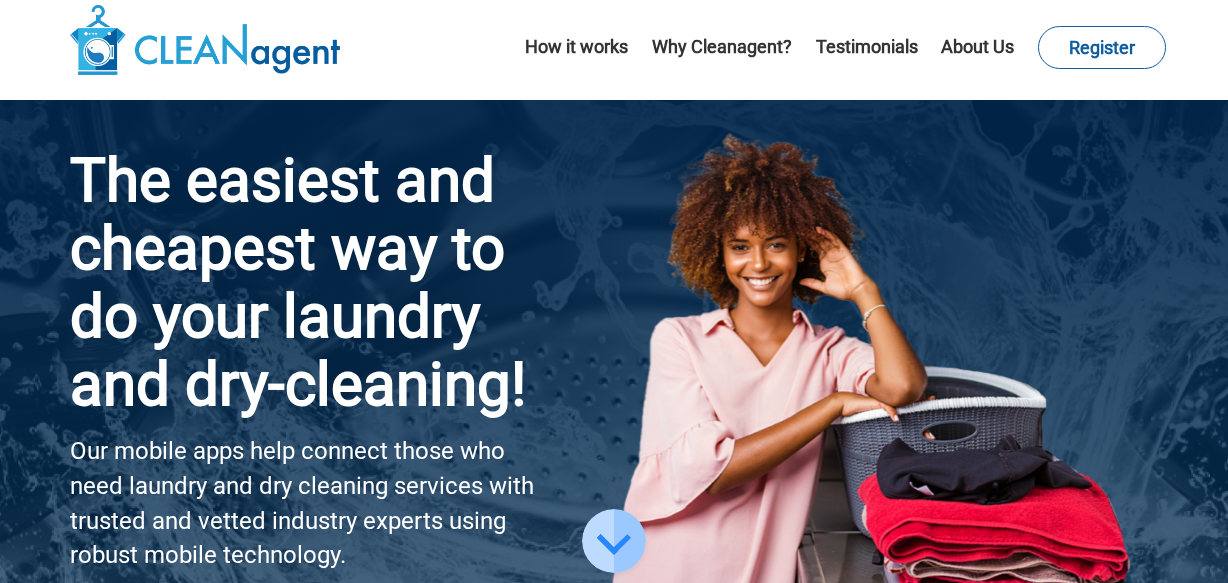 scroll, scrollTop: 0, scrollLeft: 0, axis: both 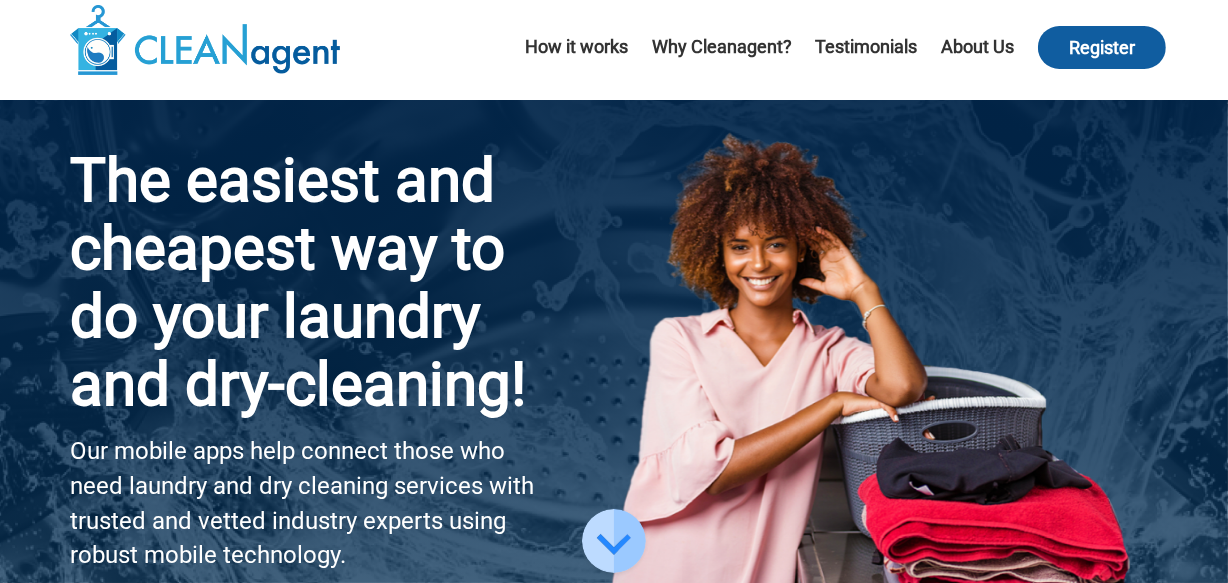 click on "Register" at bounding box center [1102, 47] 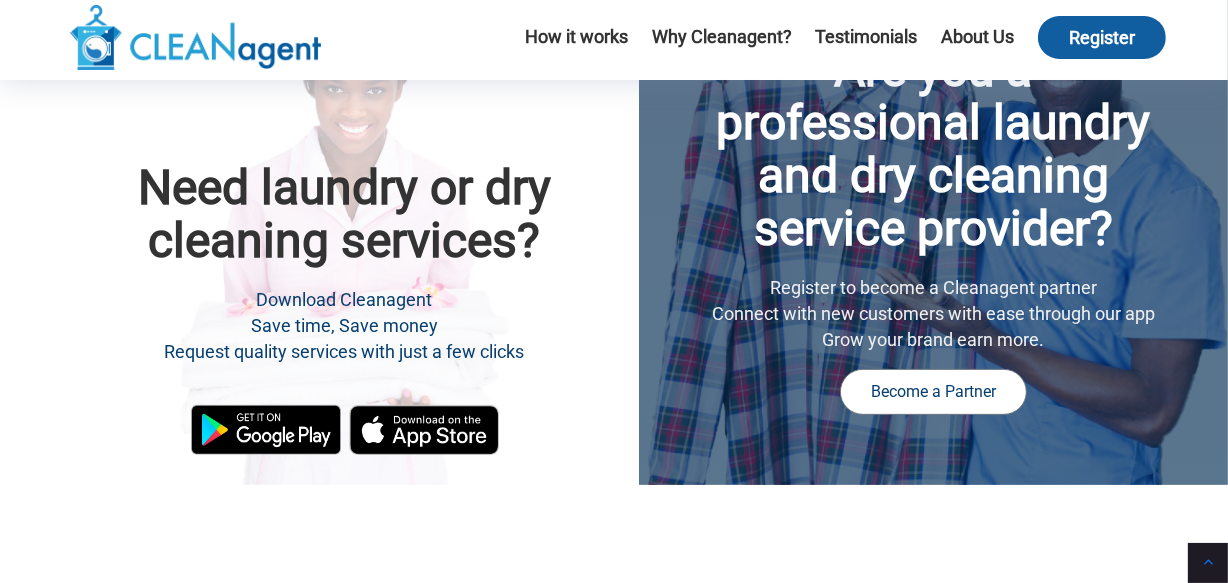 scroll, scrollTop: 502, scrollLeft: 0, axis: vertical 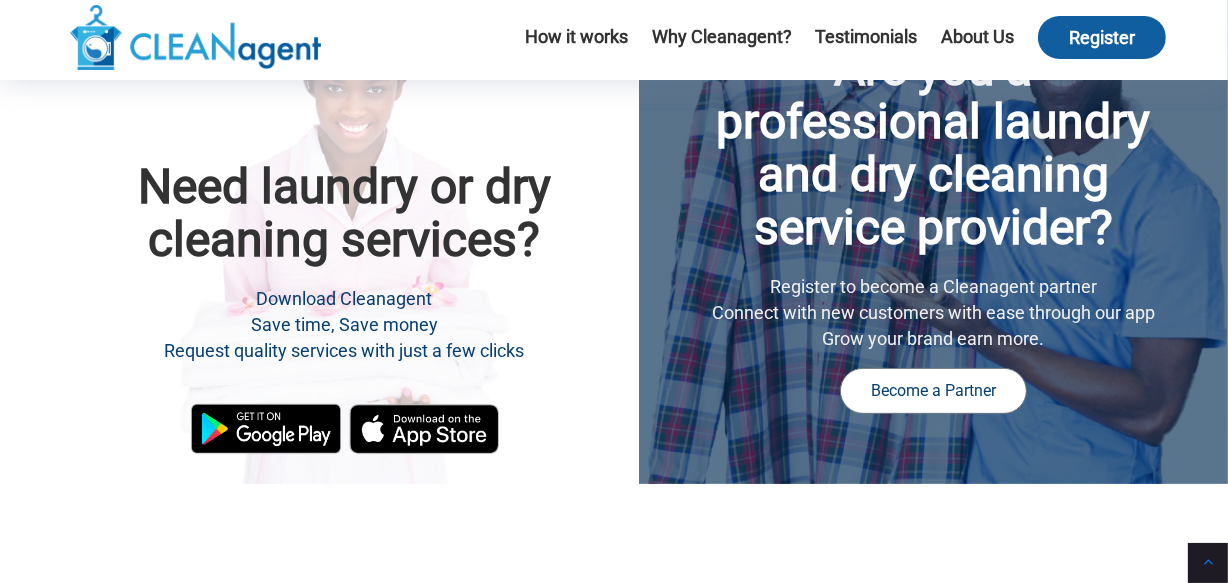 click on "Register" at bounding box center (1102, 37) 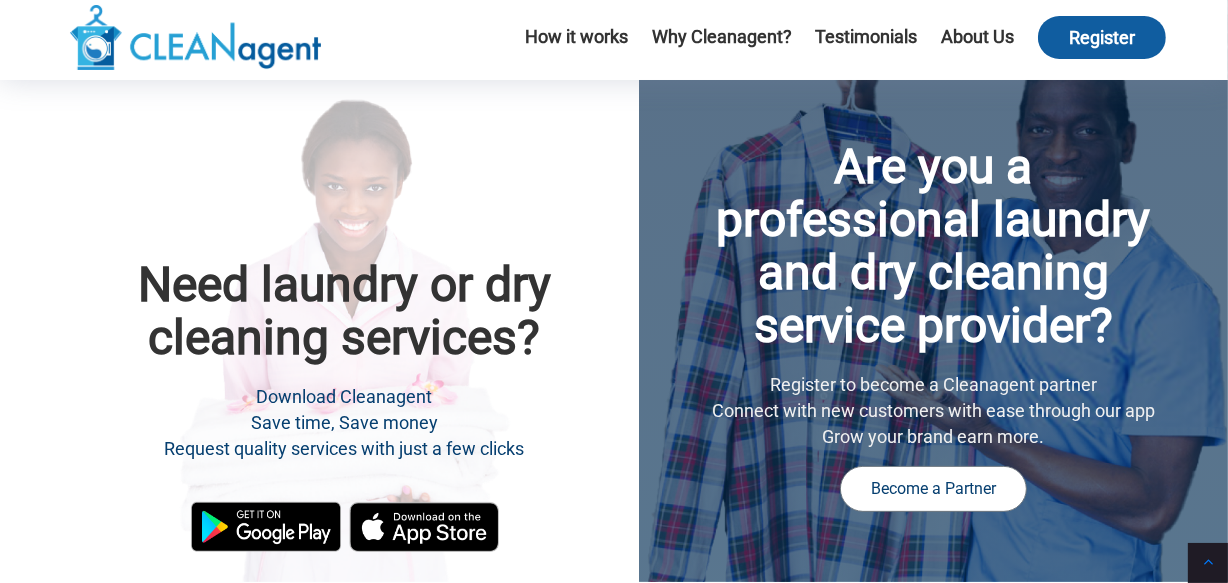 scroll, scrollTop: 402, scrollLeft: 0, axis: vertical 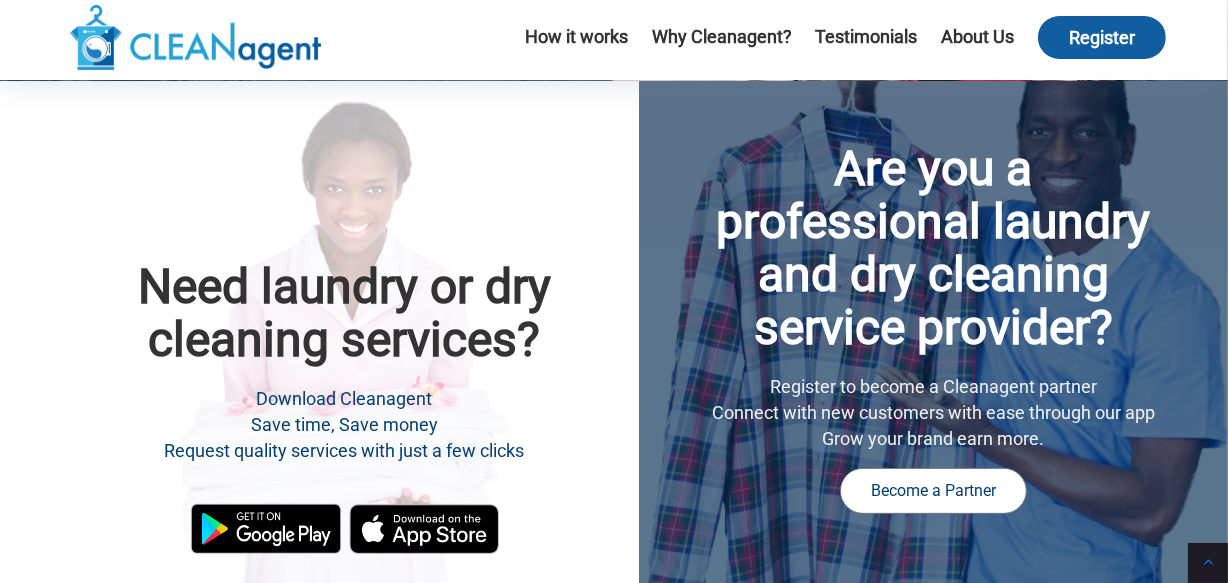 click on "Register" at bounding box center [1102, 37] 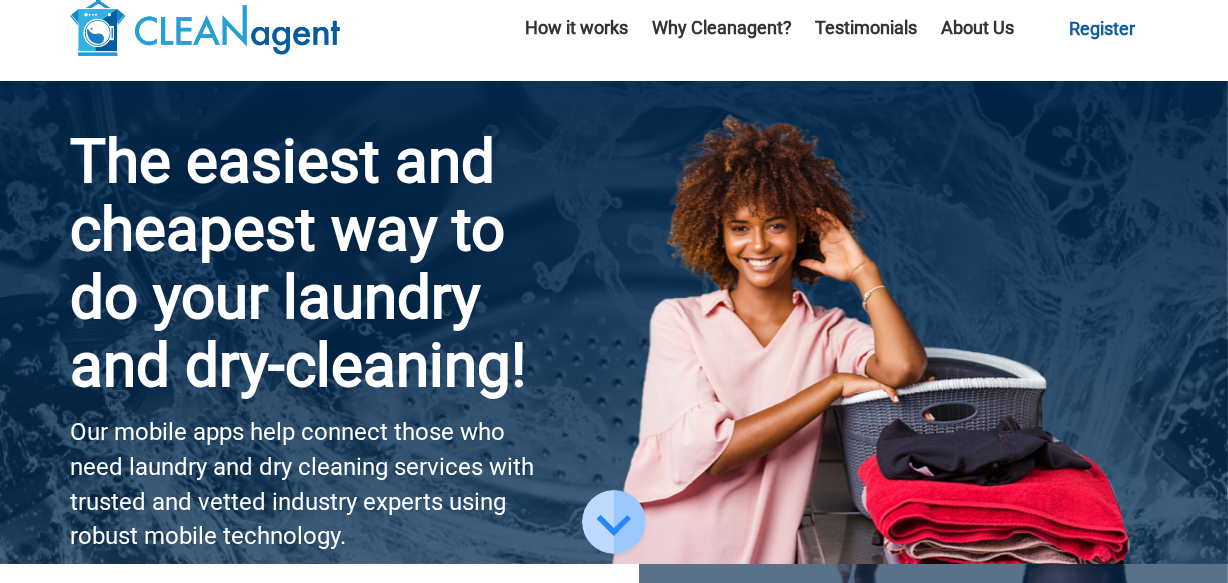 scroll, scrollTop: 0, scrollLeft: 0, axis: both 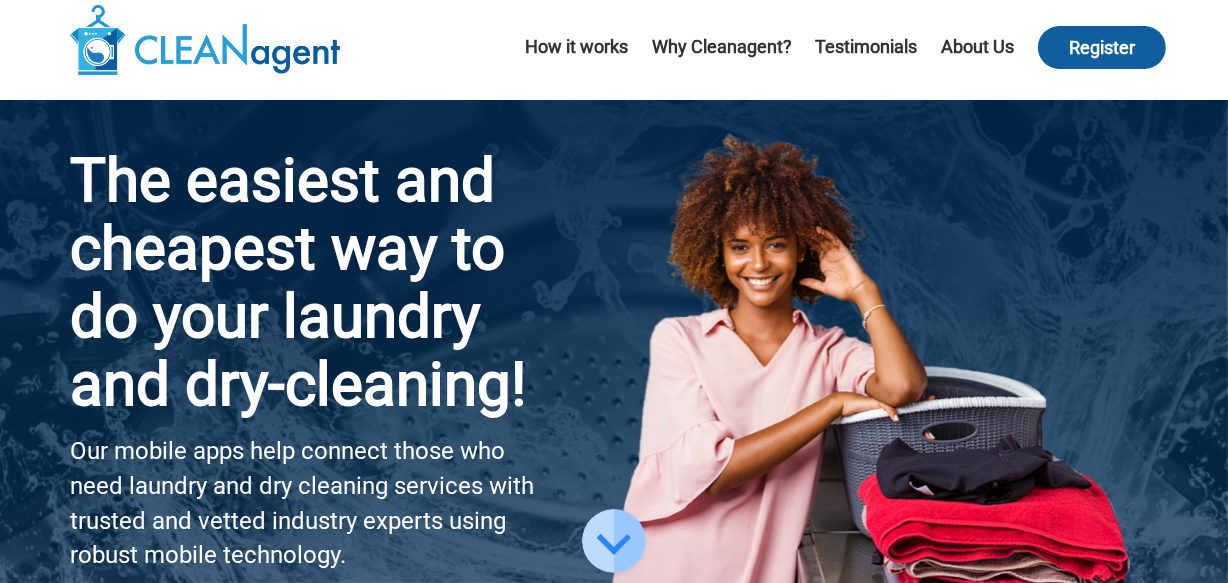 click on "Register" at bounding box center (1102, 47) 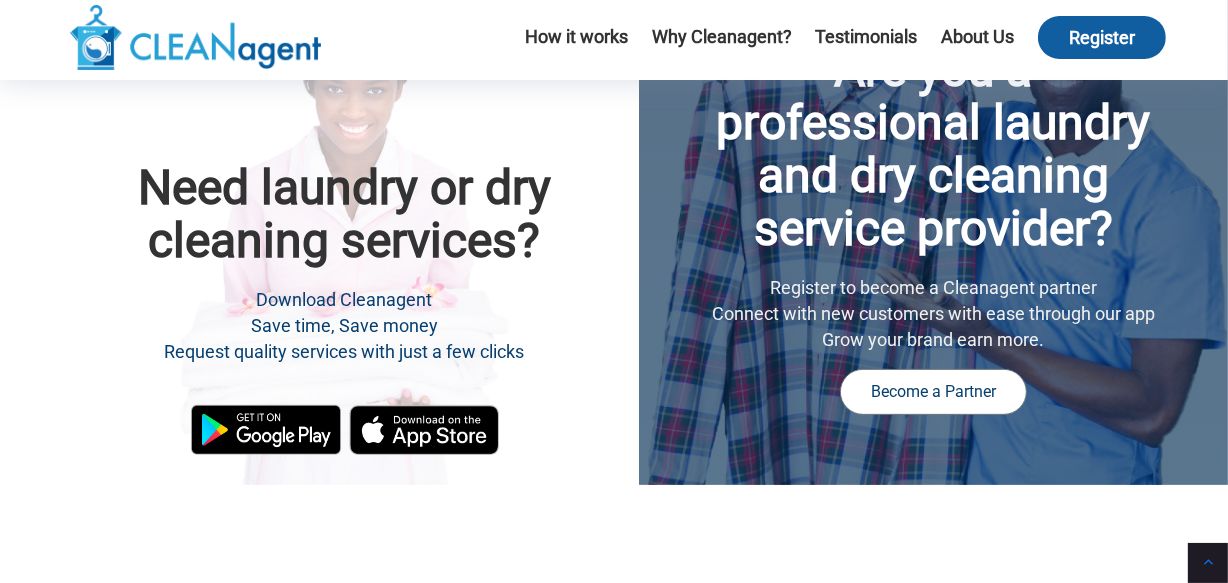 scroll, scrollTop: 502, scrollLeft: 0, axis: vertical 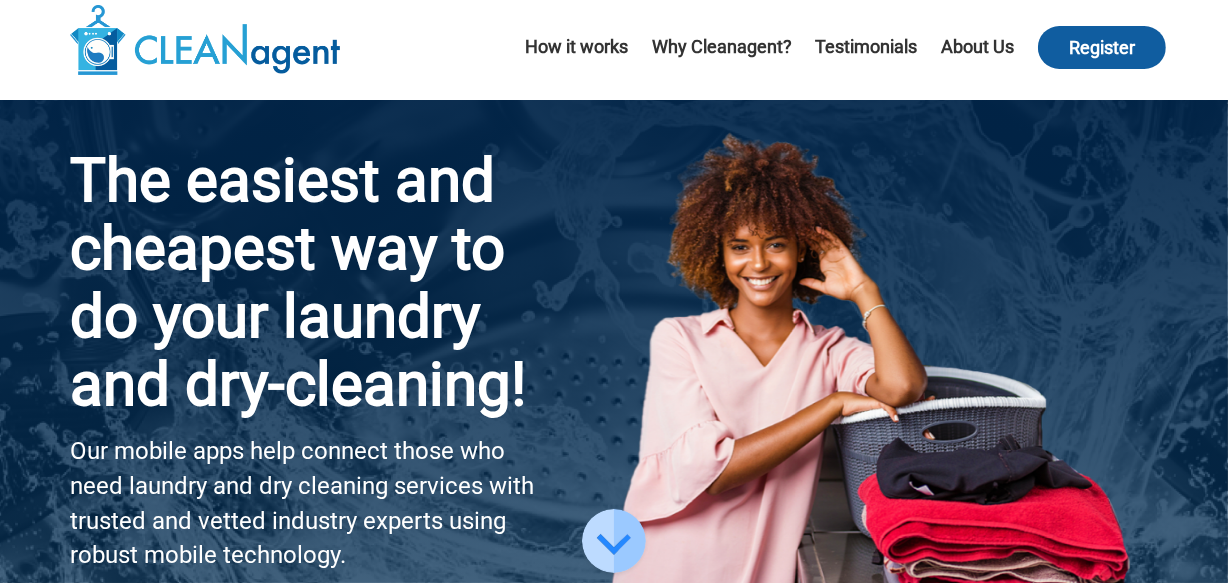 click on "Register" at bounding box center [1102, 47] 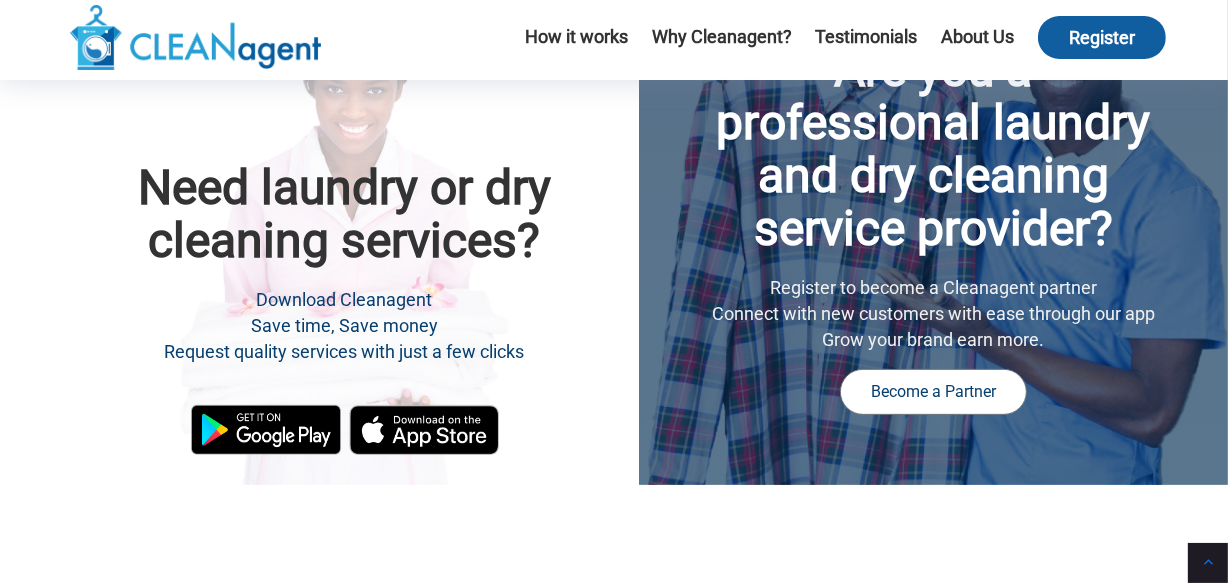scroll, scrollTop: 502, scrollLeft: 0, axis: vertical 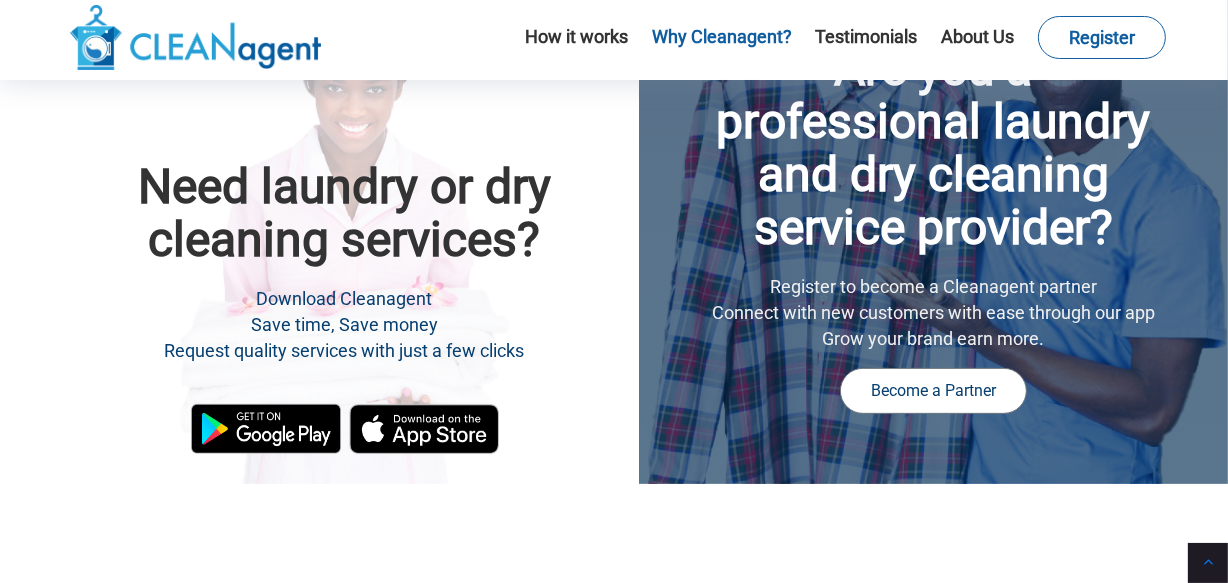 click on "Why Cleanagent?" at bounding box center (722, 36) 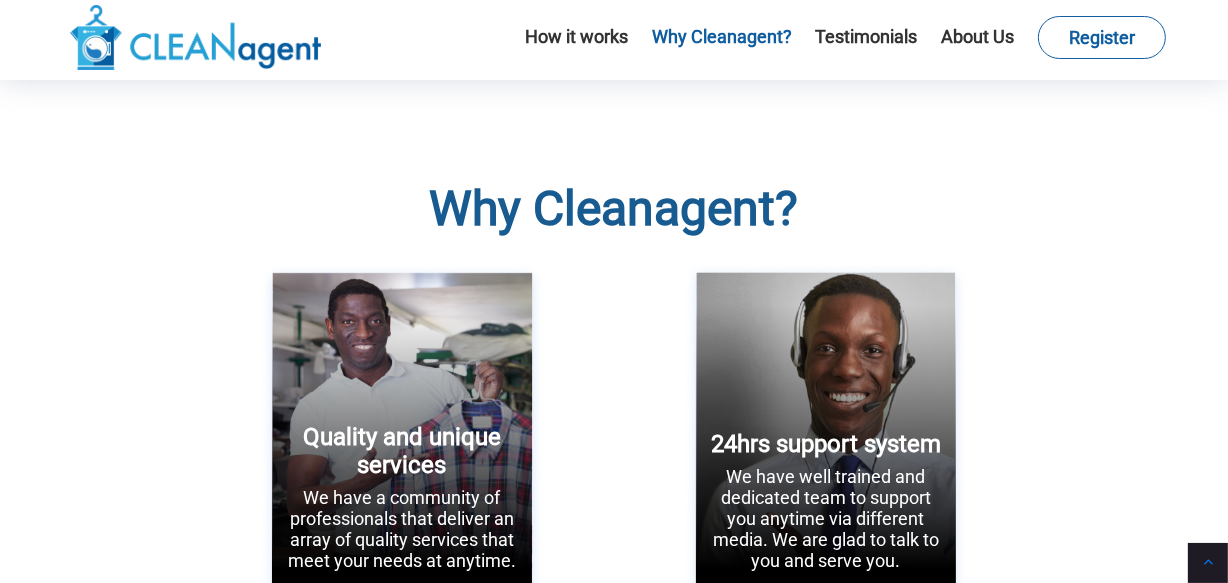 scroll, scrollTop: 2168, scrollLeft: 0, axis: vertical 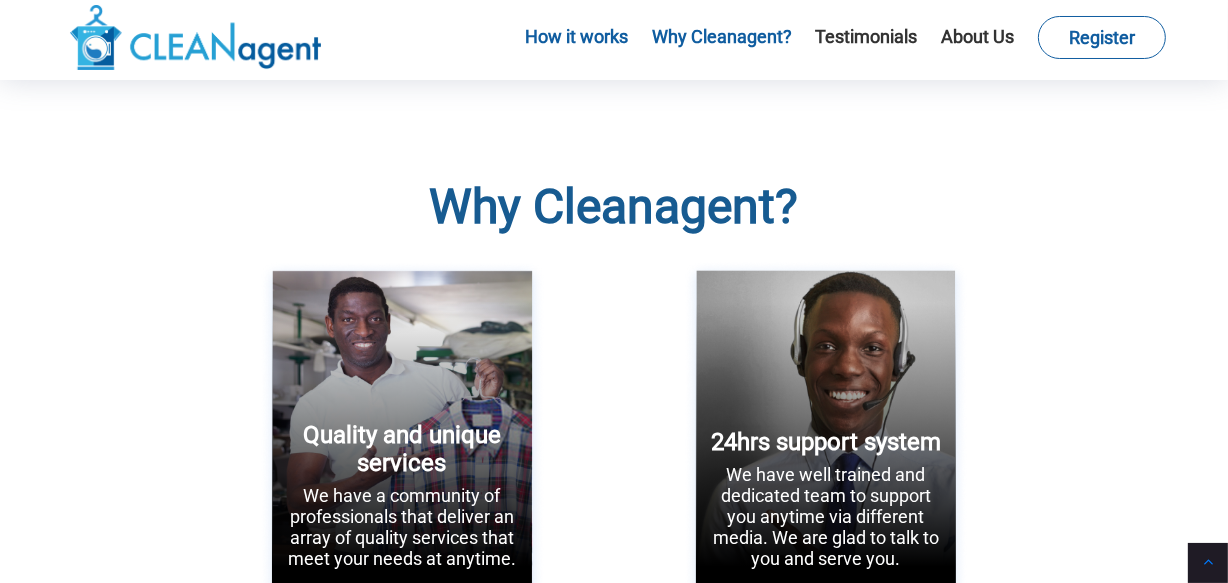 click on "How it works" at bounding box center [576, 36] 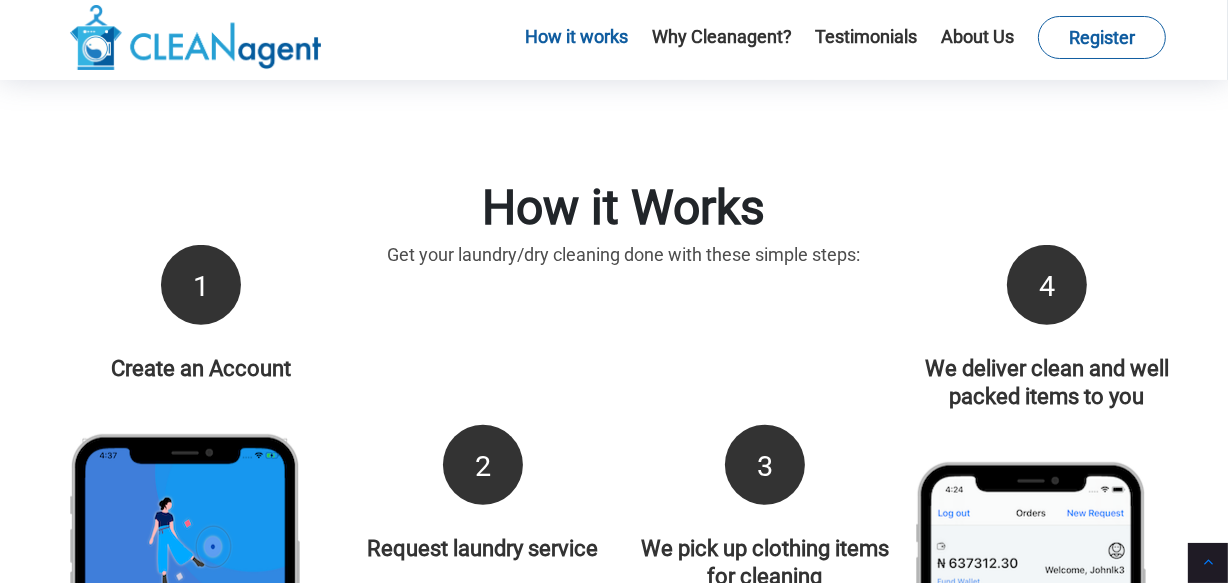 scroll, scrollTop: 905, scrollLeft: 0, axis: vertical 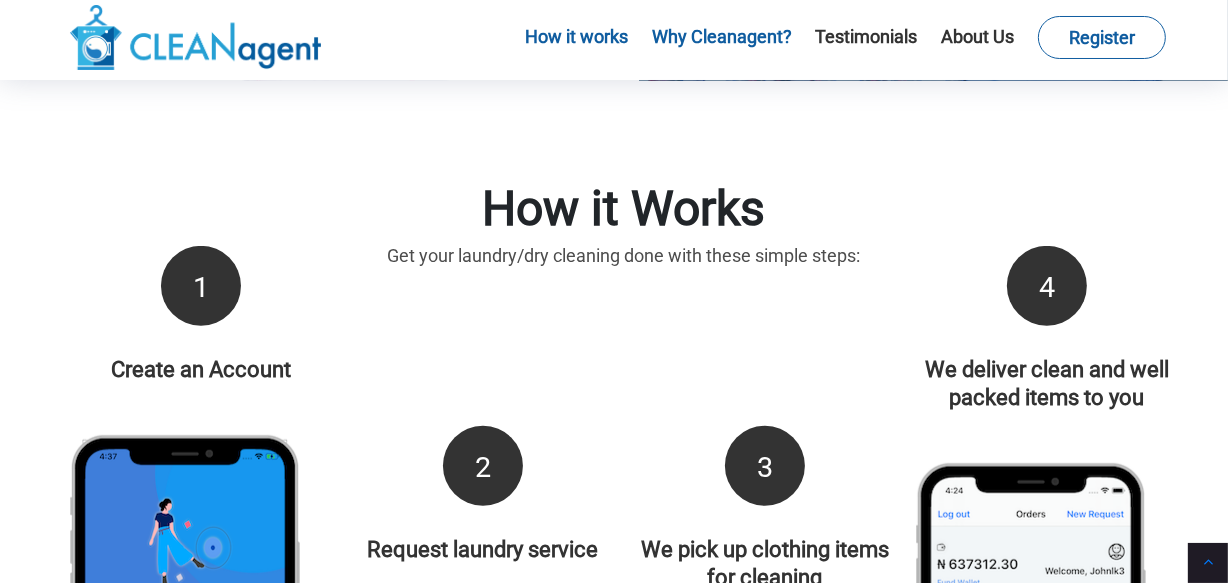 click on "Why Cleanagent?" at bounding box center [722, 36] 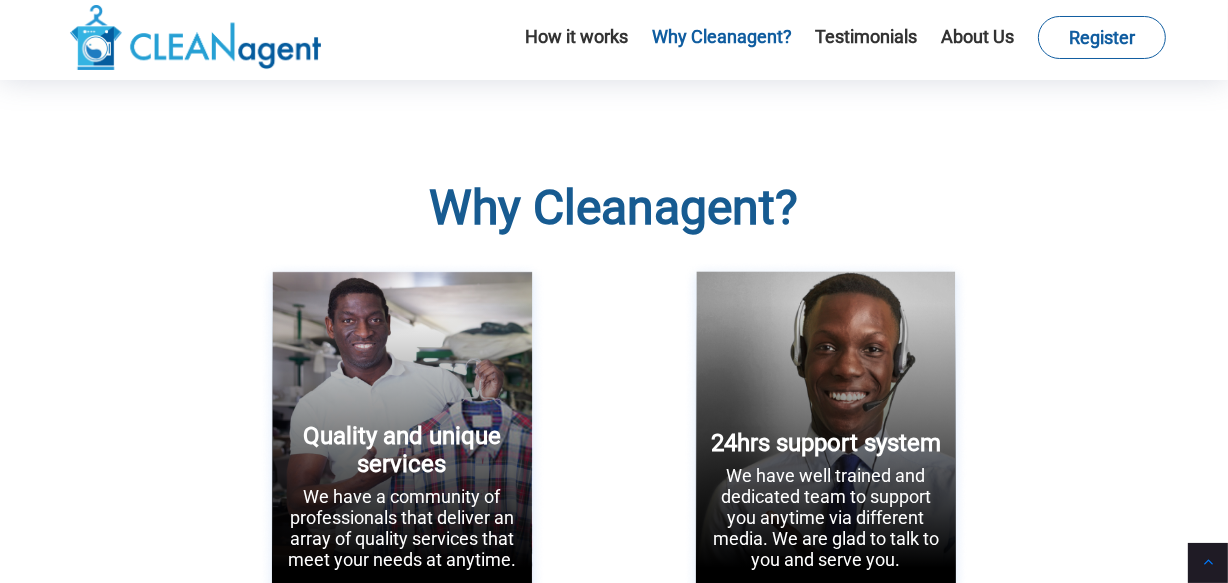 scroll, scrollTop: 2168, scrollLeft: 0, axis: vertical 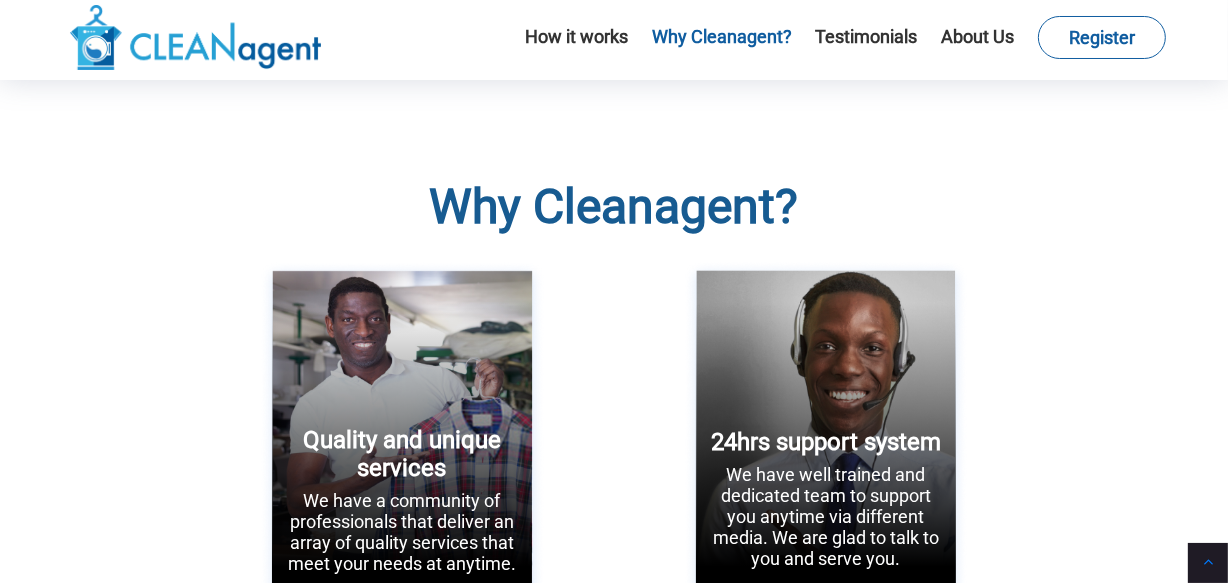 click on "Quality and unique services" at bounding box center (402, 454) 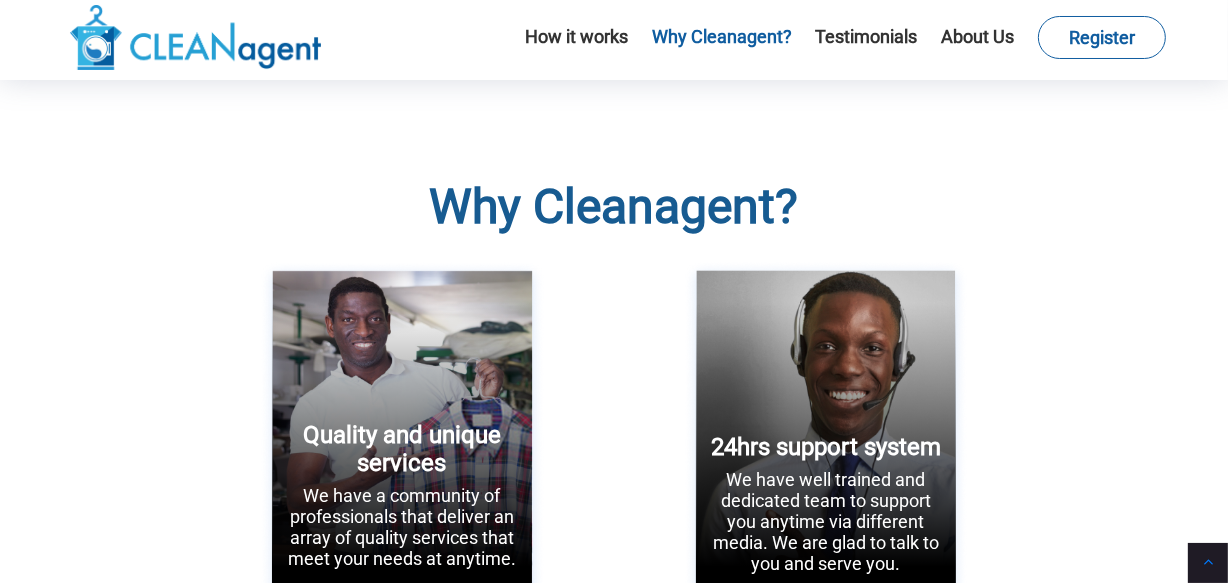 click on "24hrs support system" at bounding box center (826, 447) 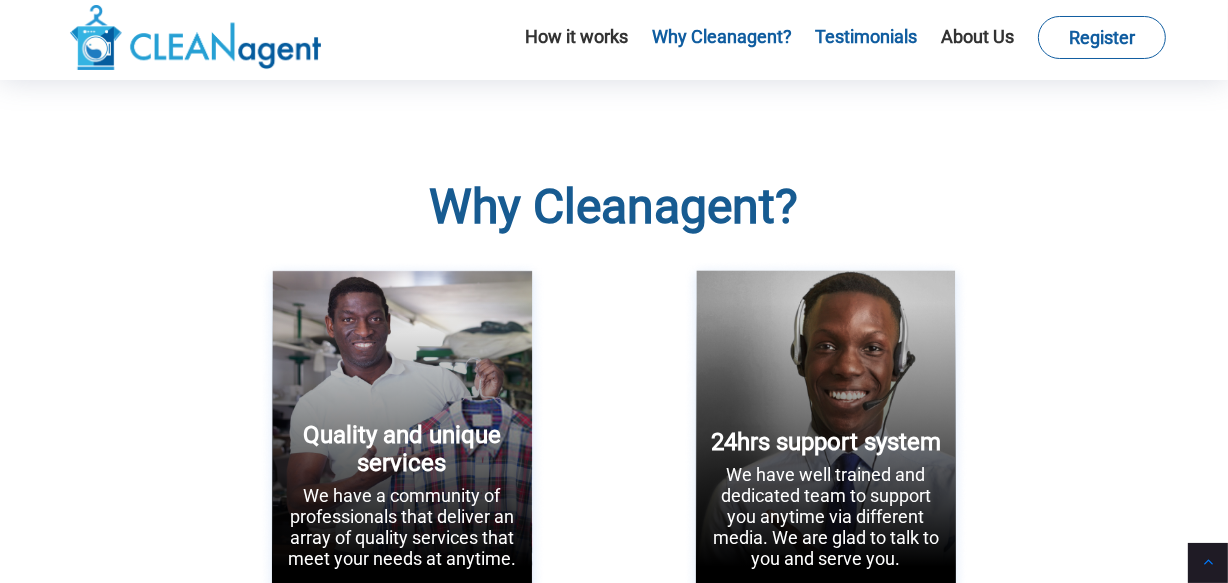 click on "Testimonials" at bounding box center [867, 36] 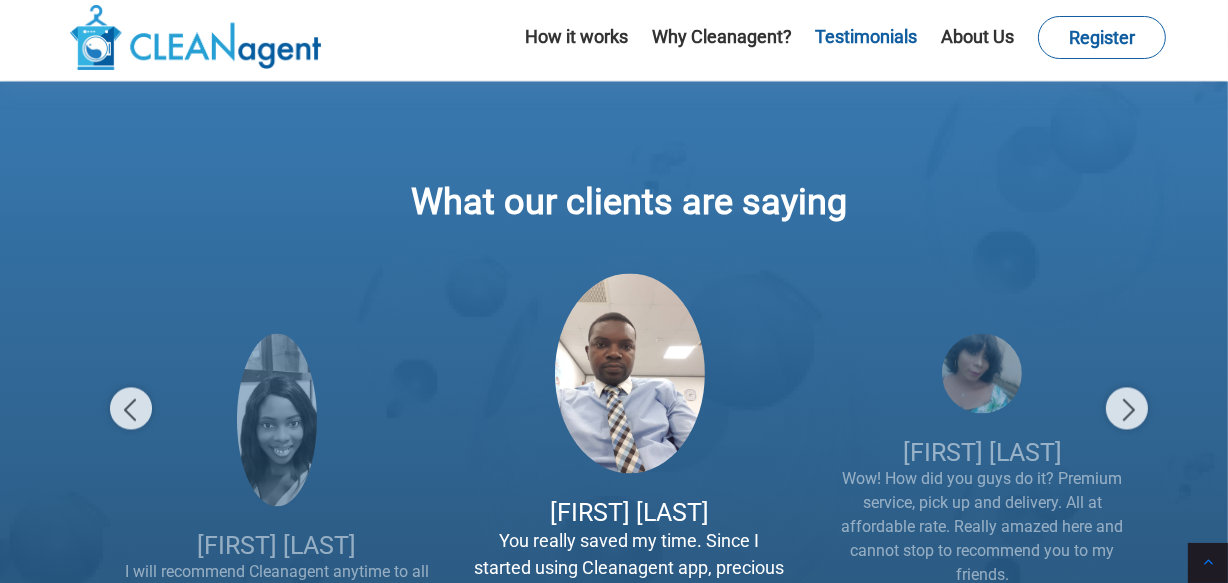 scroll, scrollTop: 3489, scrollLeft: 0, axis: vertical 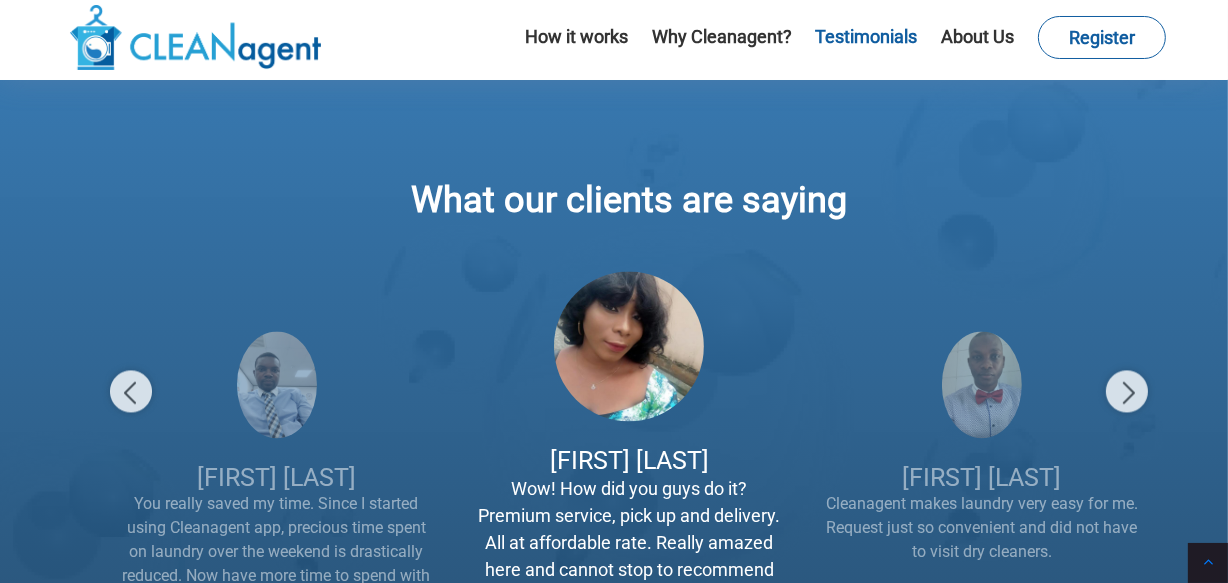 click at bounding box center (1127, 391) 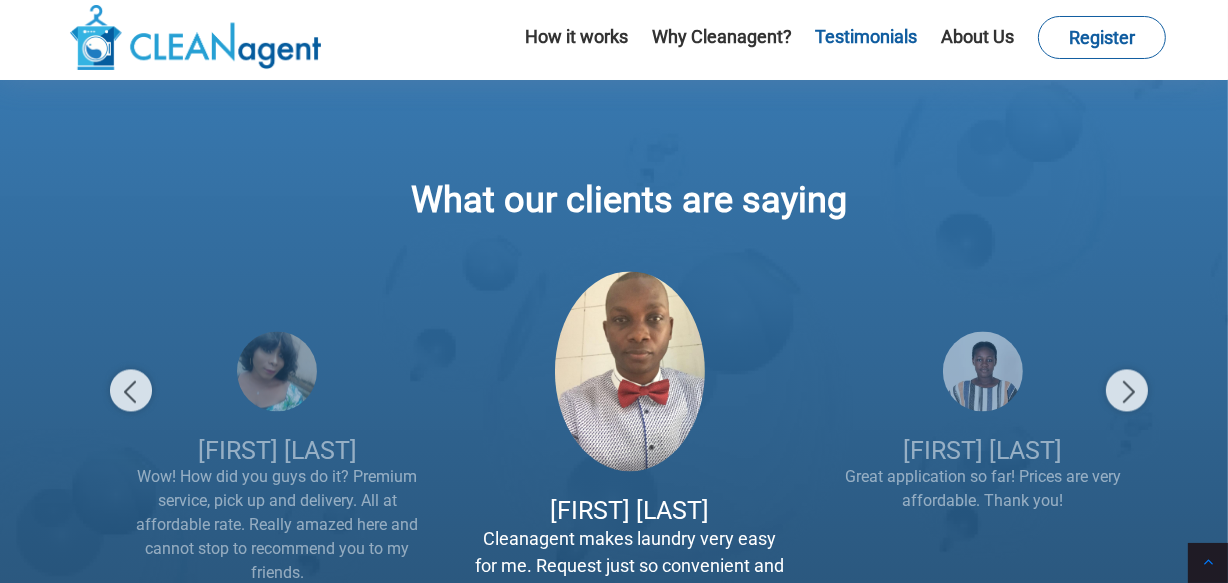 click at bounding box center [1127, 390] 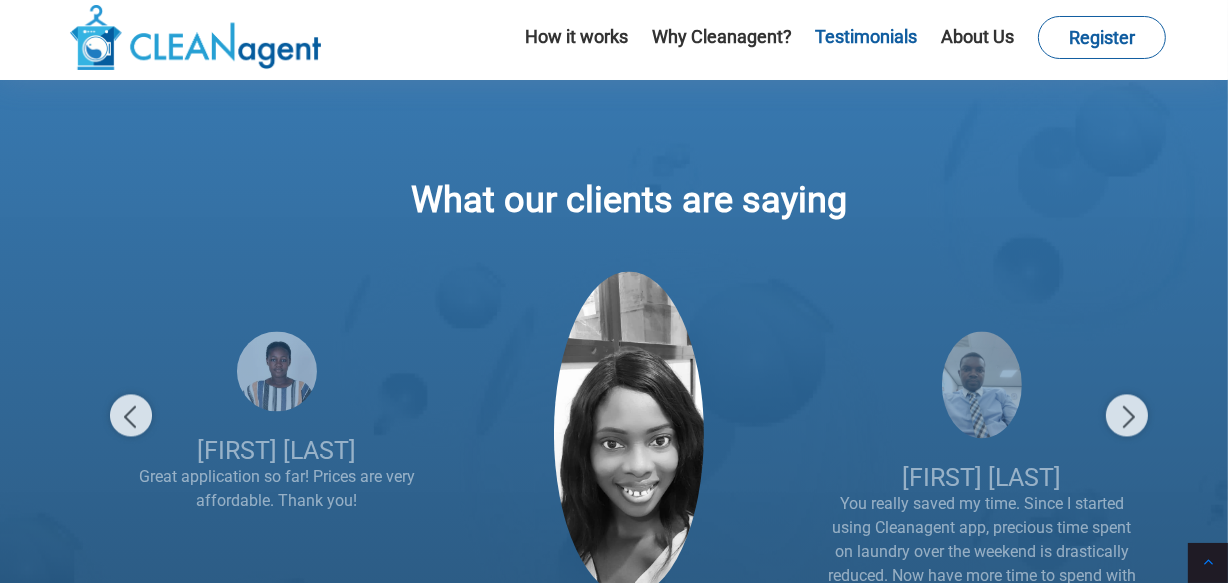 click at bounding box center [1127, 415] 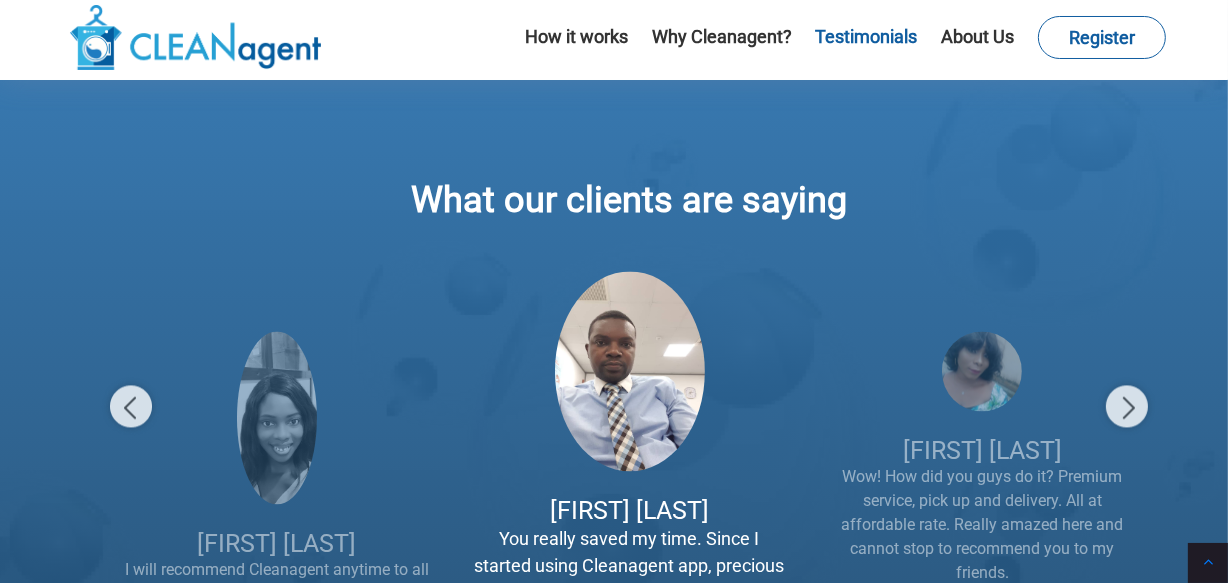 click at bounding box center [1127, 406] 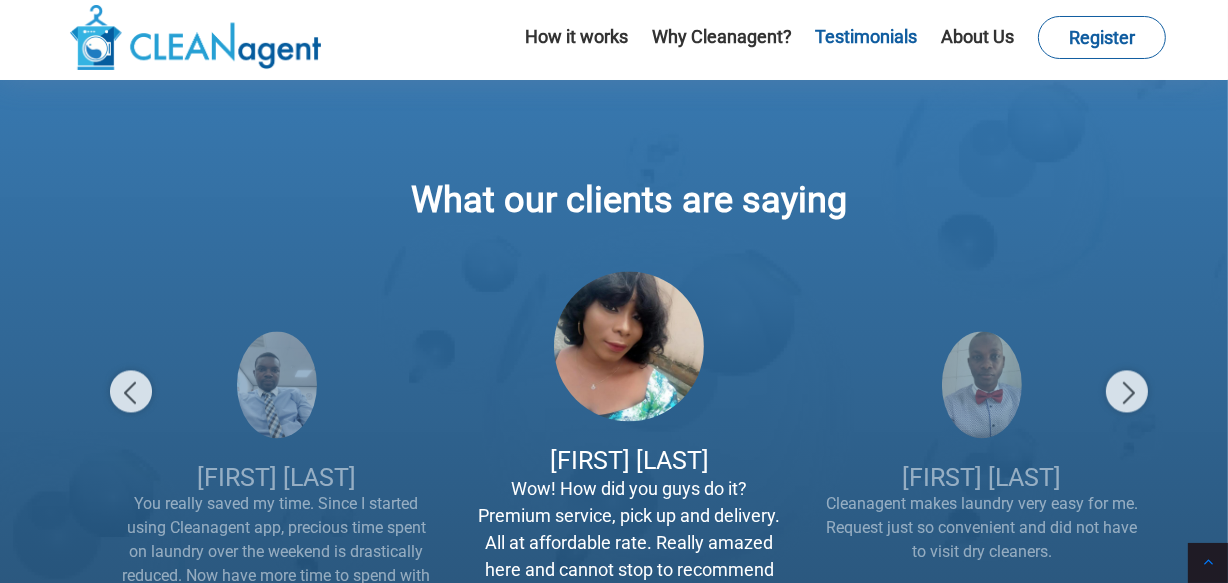 click at bounding box center [1127, 391] 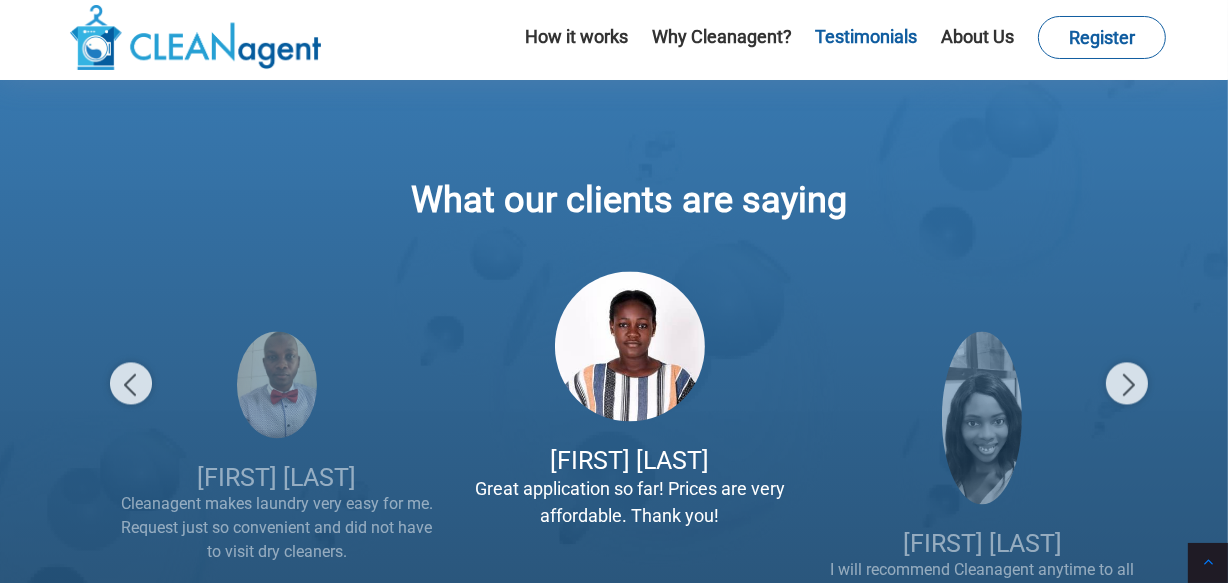 click at bounding box center (1127, 383) 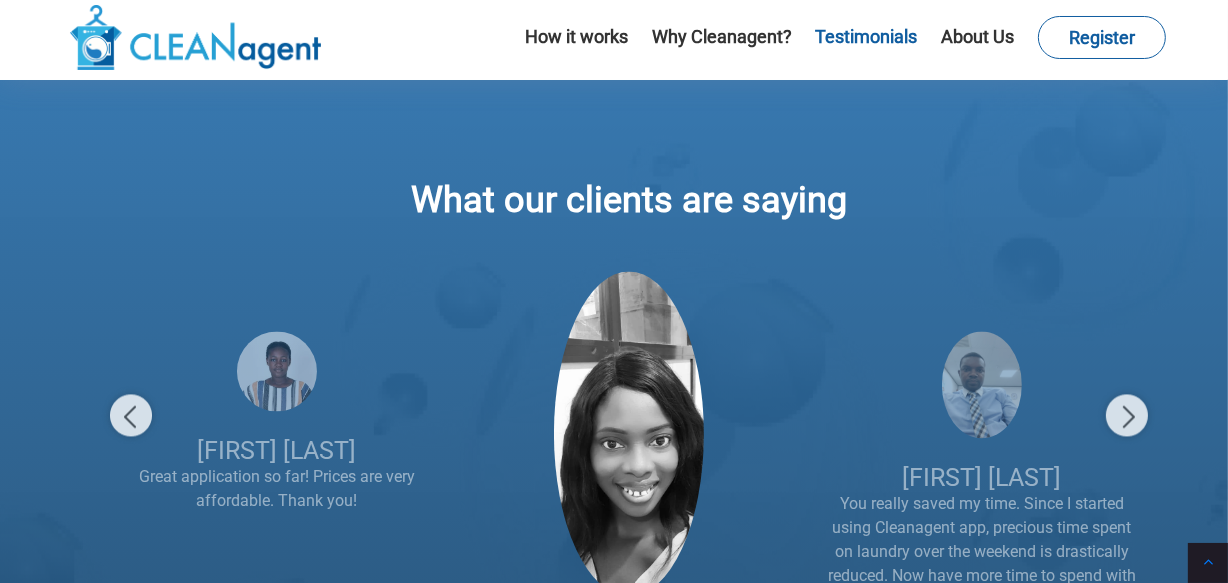 click at bounding box center [1127, 415] 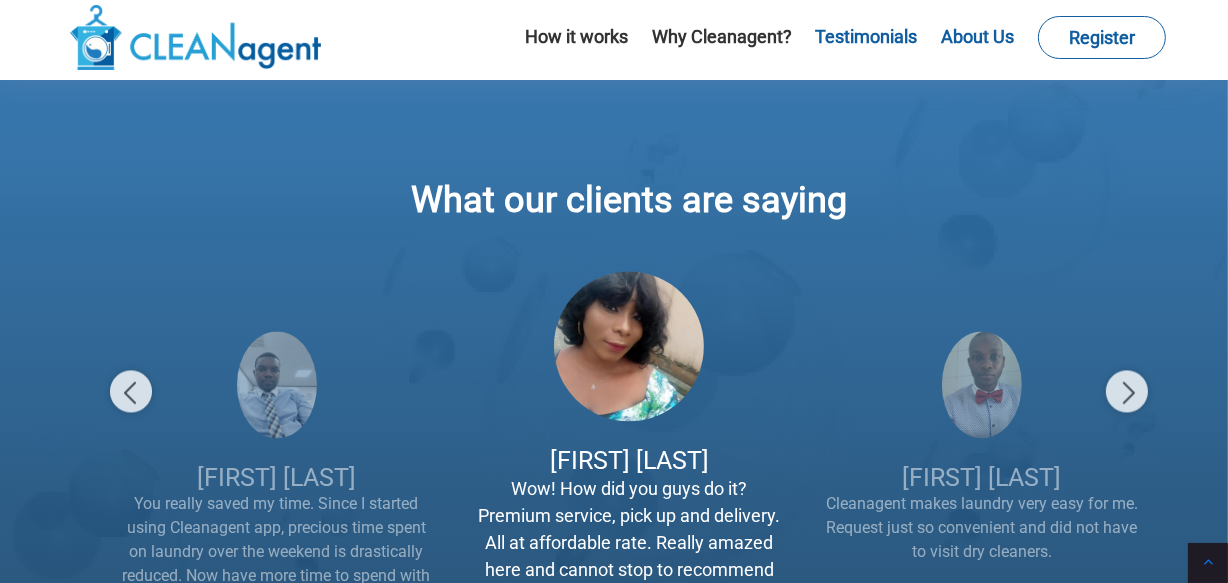 click on "About Us" at bounding box center (977, 36) 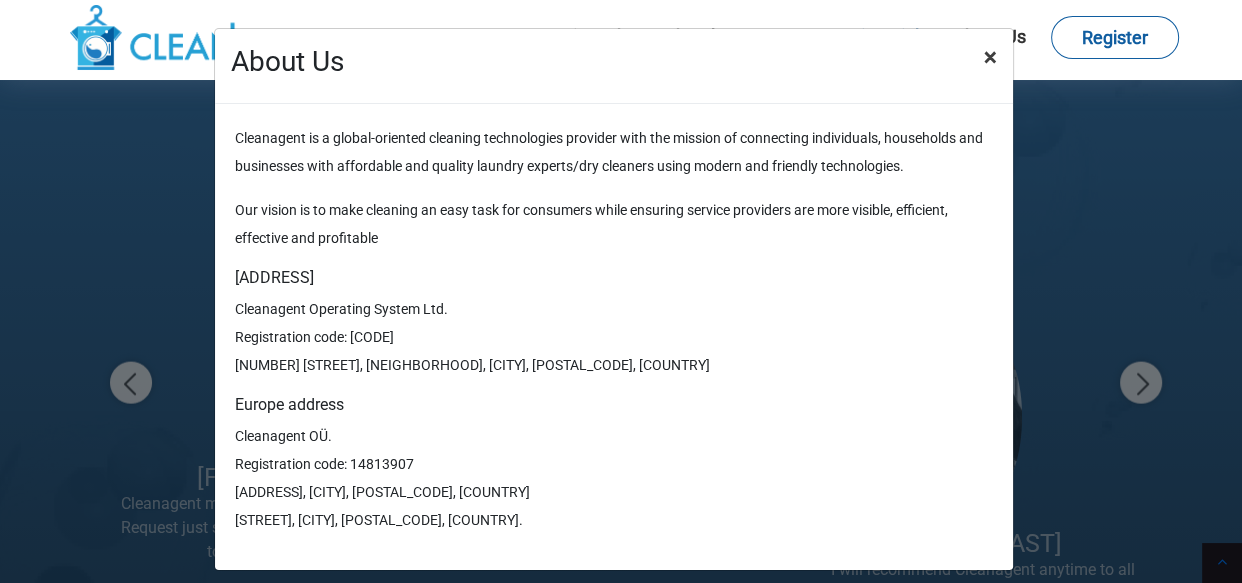 click on "×" at bounding box center [990, 57] 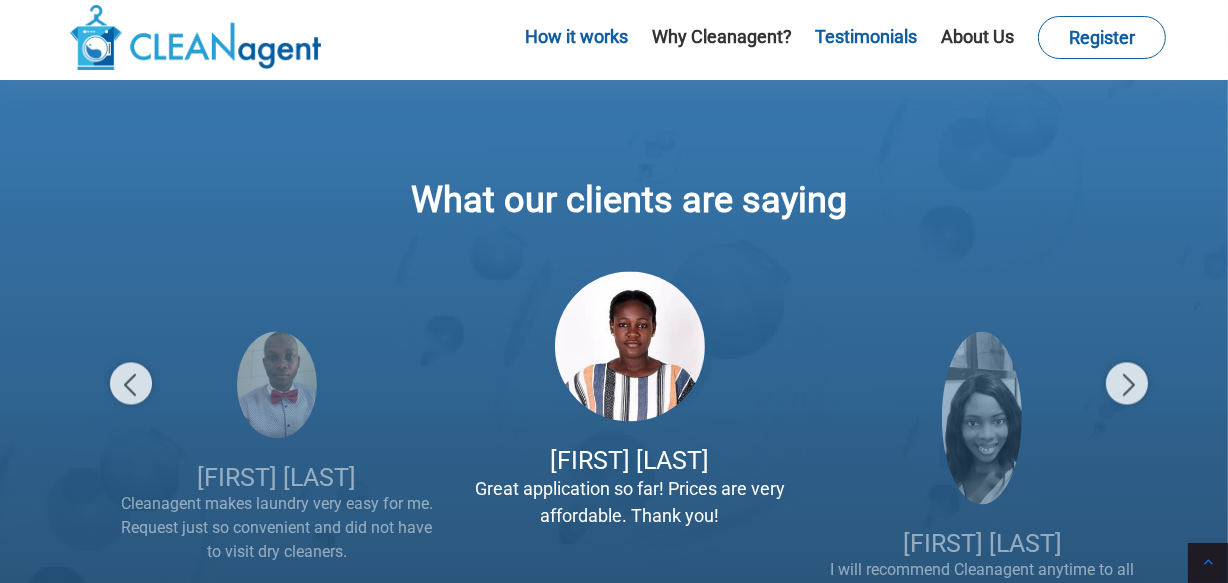 click on "How it works" at bounding box center (576, 36) 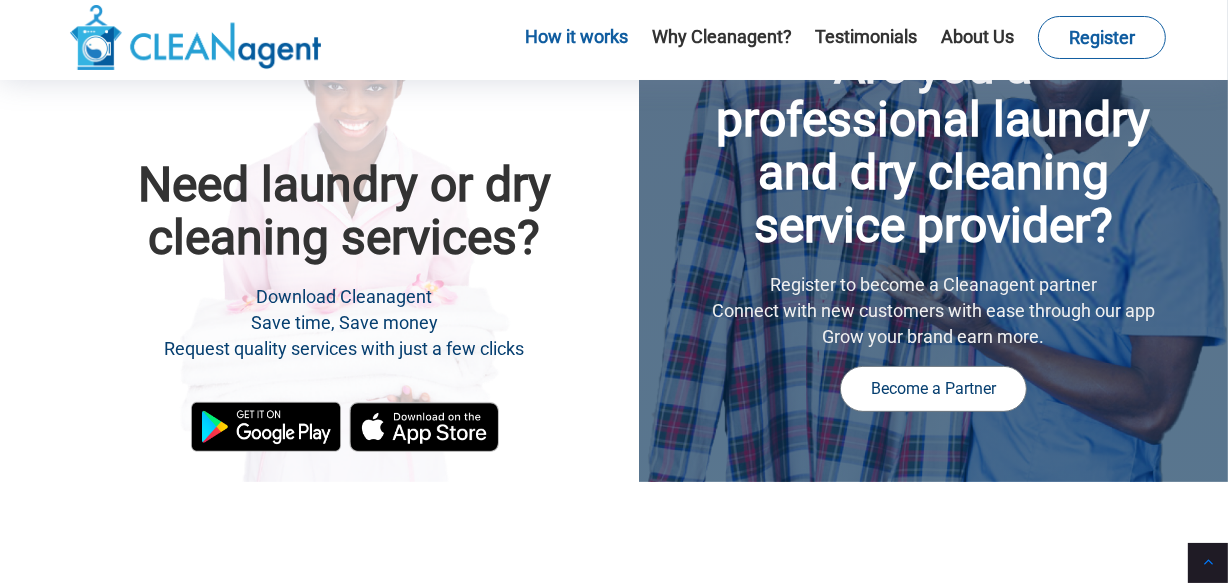scroll, scrollTop: 480, scrollLeft: 0, axis: vertical 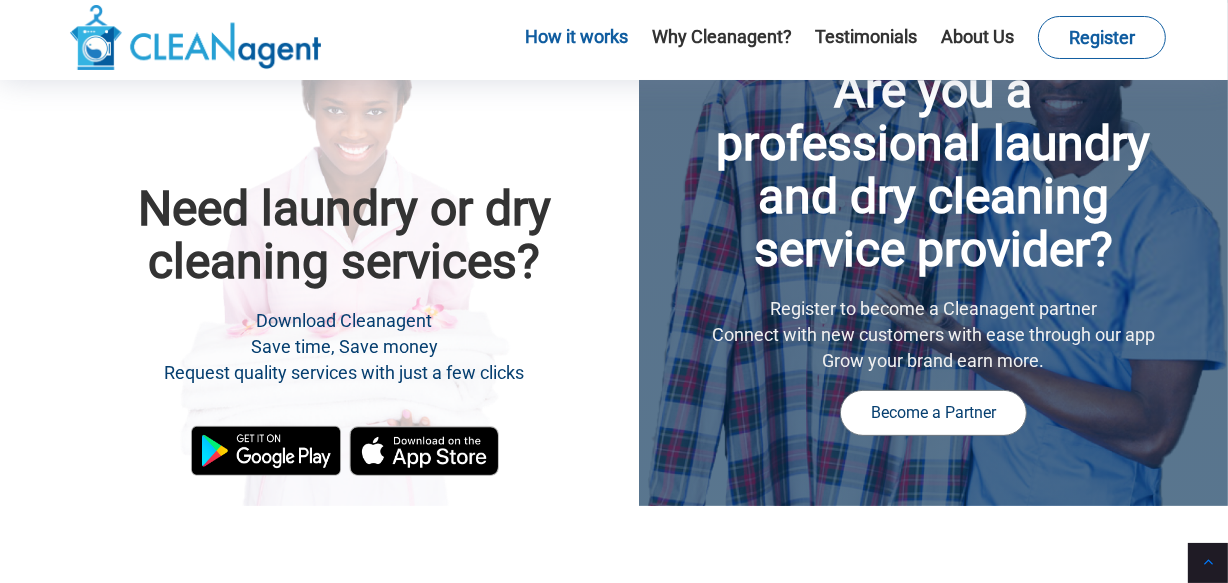 click on "Download Cleanagent" at bounding box center [344, 321] 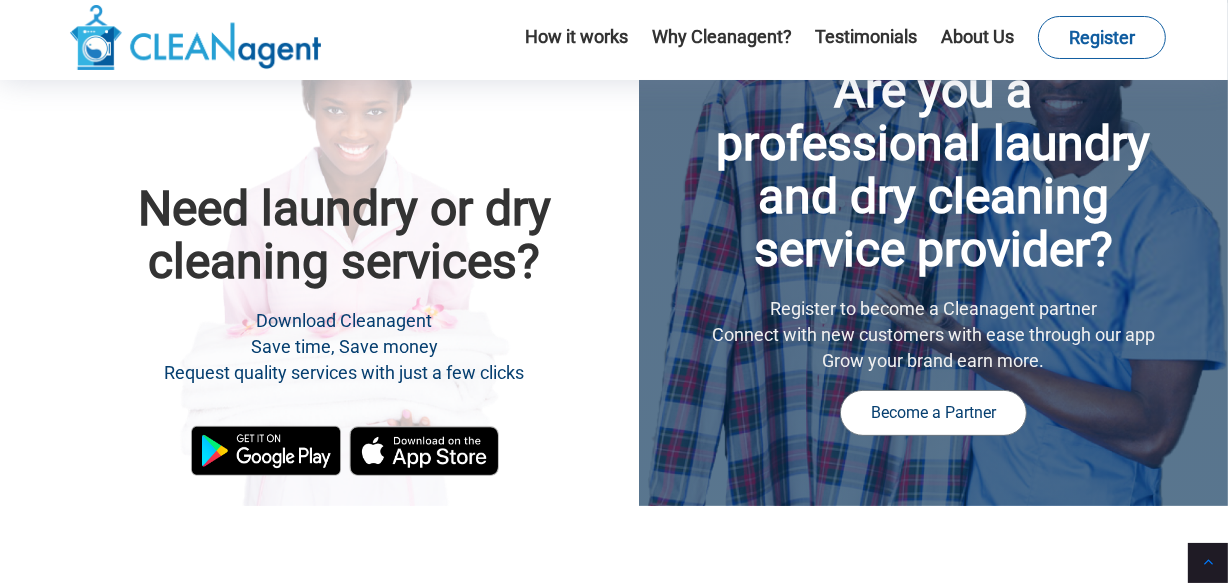 scroll, scrollTop: 480, scrollLeft: 0, axis: vertical 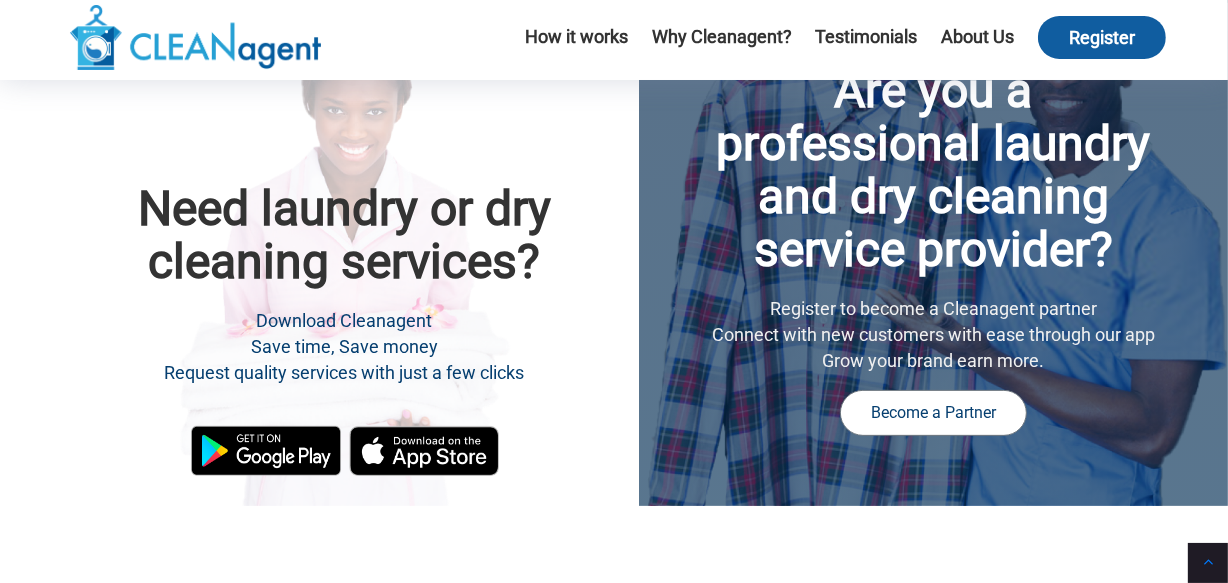 click on "Register" at bounding box center (1102, 37) 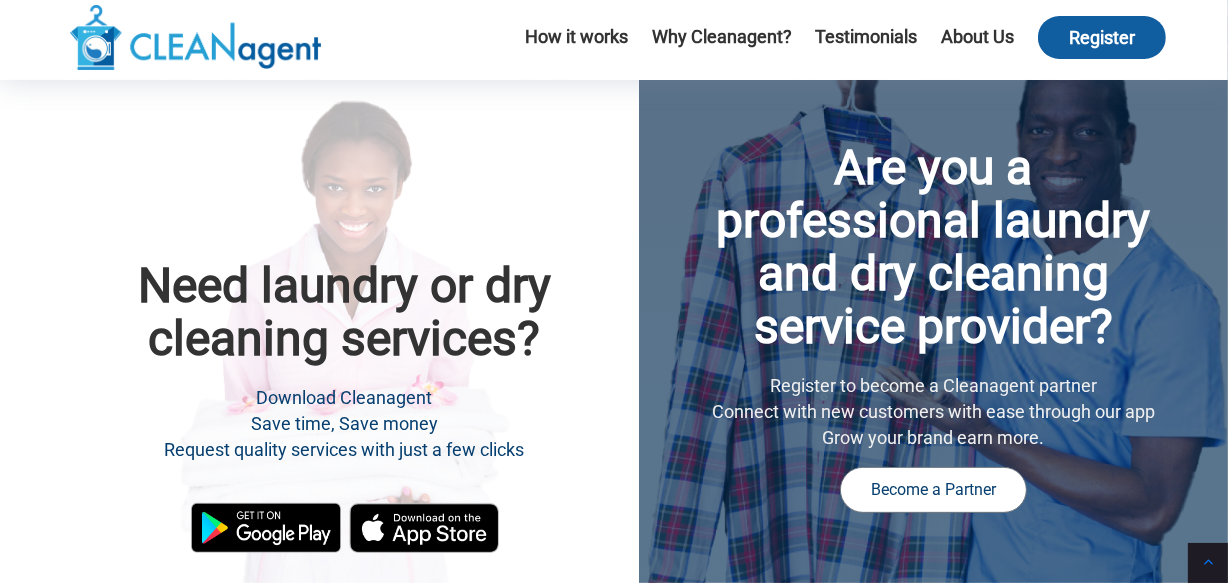 scroll, scrollTop: 402, scrollLeft: 0, axis: vertical 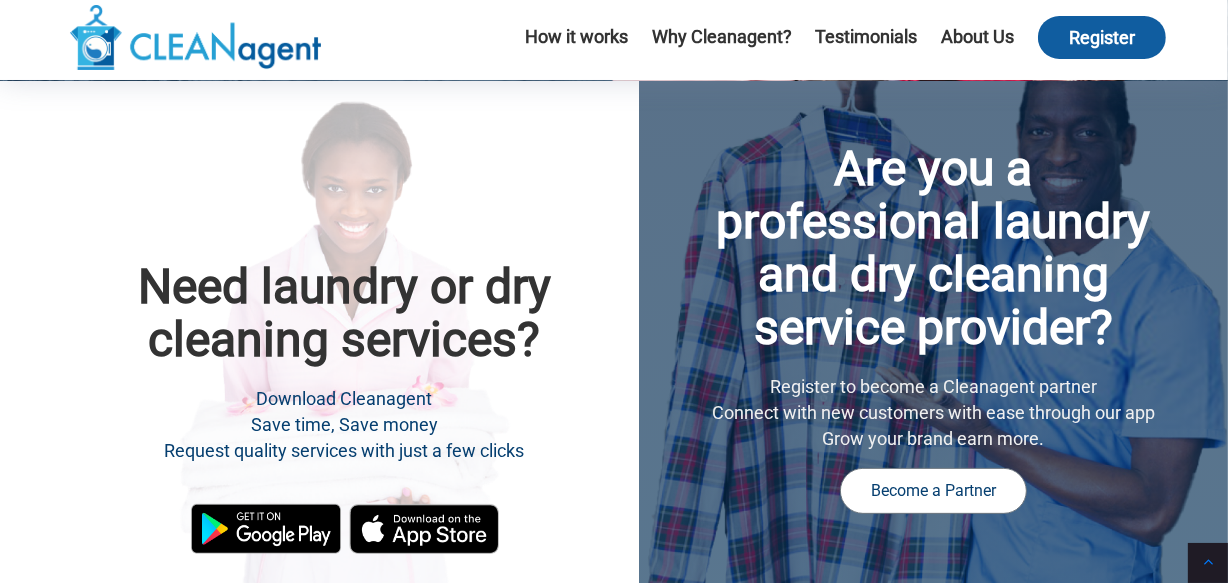 click on "Register" at bounding box center (1102, 37) 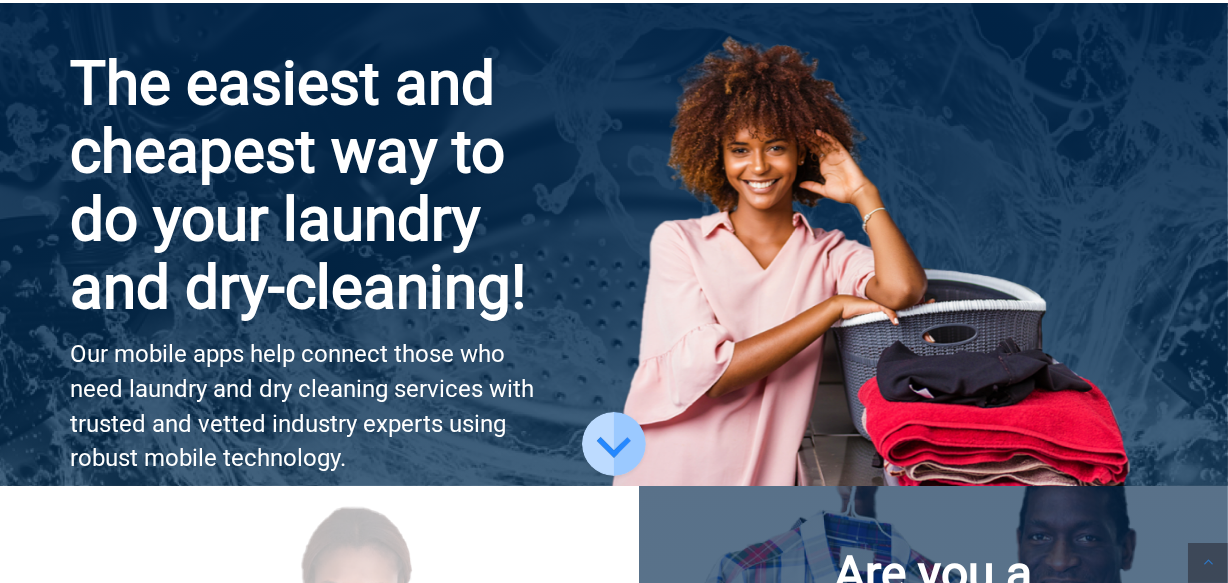 scroll, scrollTop: 75, scrollLeft: 0, axis: vertical 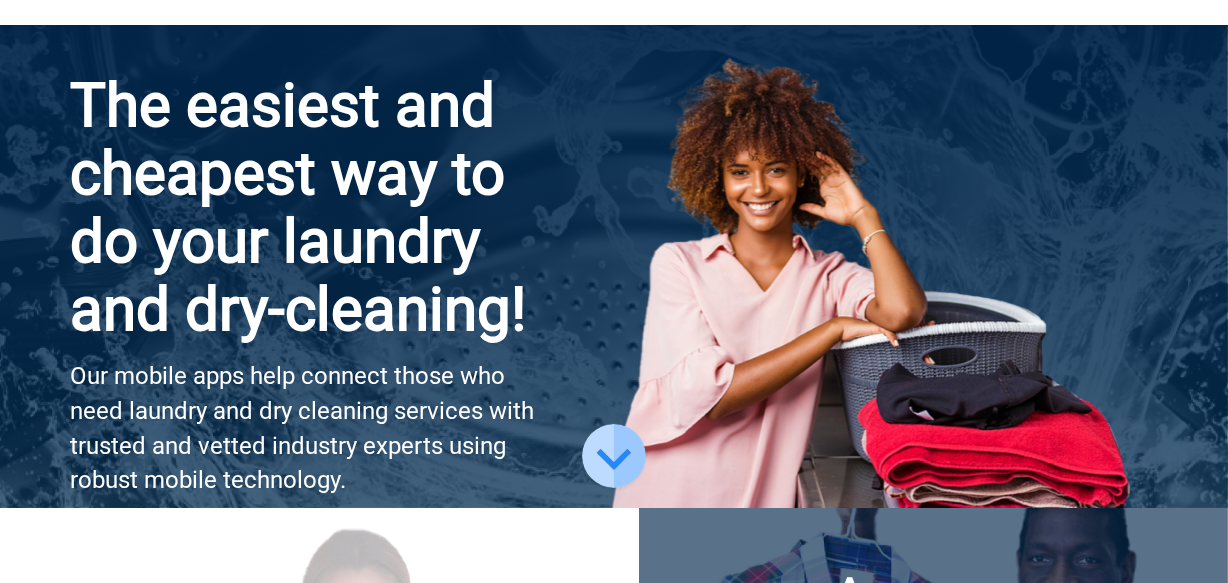 click at bounding box center (614, 456) 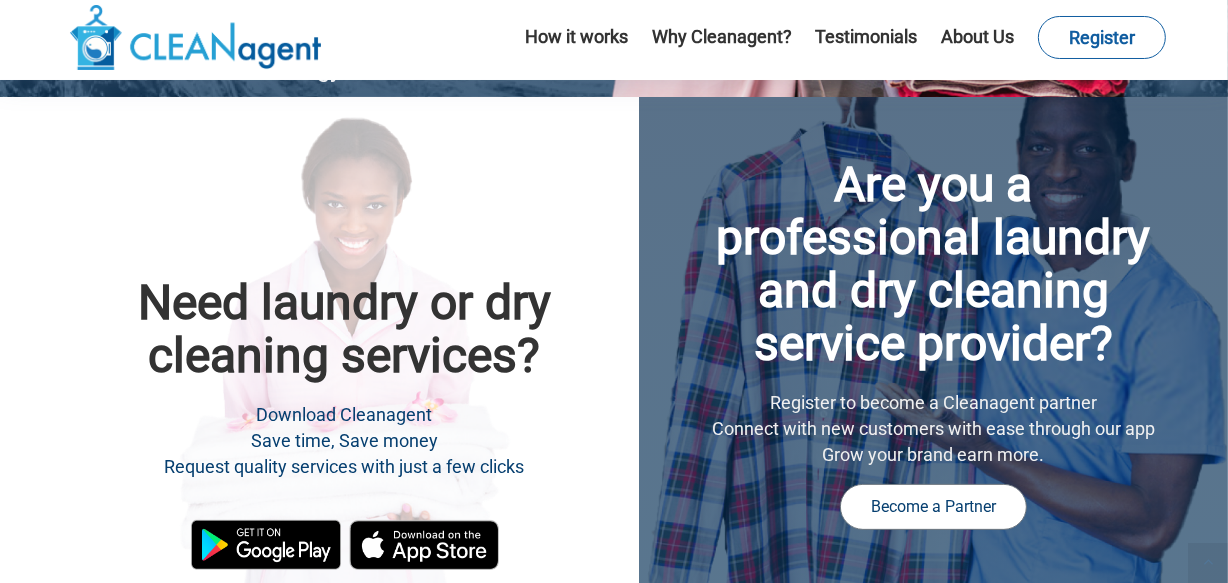 click on "Need laundry or dry cleaning services? Download Cleanagent Save time, Save money Request quality services with just a few clicks" at bounding box center [344, 358] 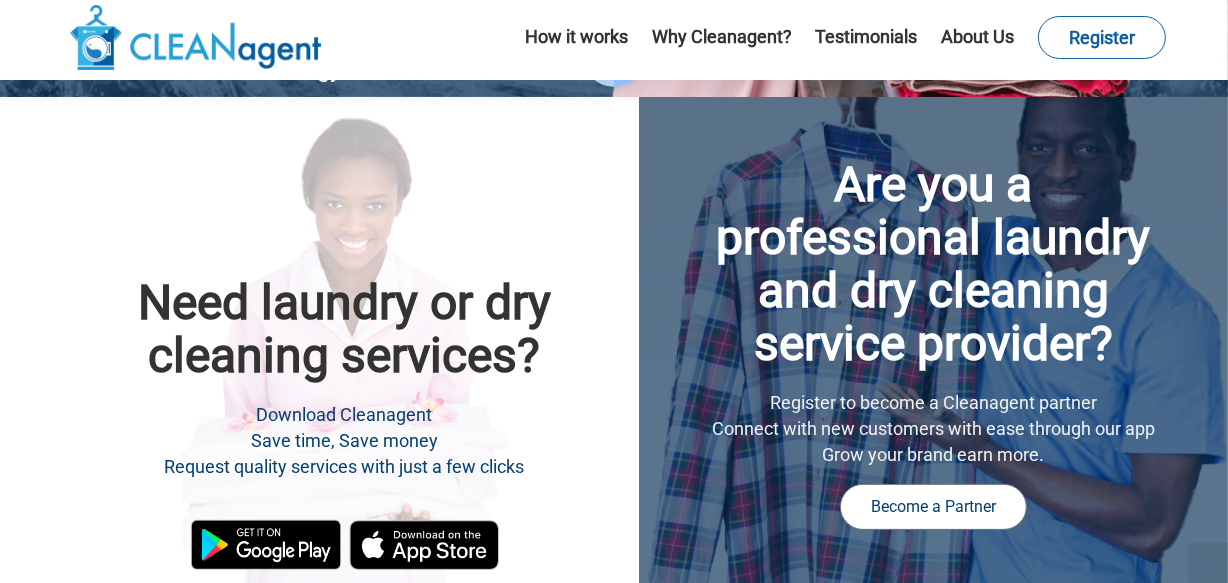 click on "Need laundry or dry cleaning services? Download Cleanagent Save time, Save money Request quality services with just a few clicks" at bounding box center [344, 423] 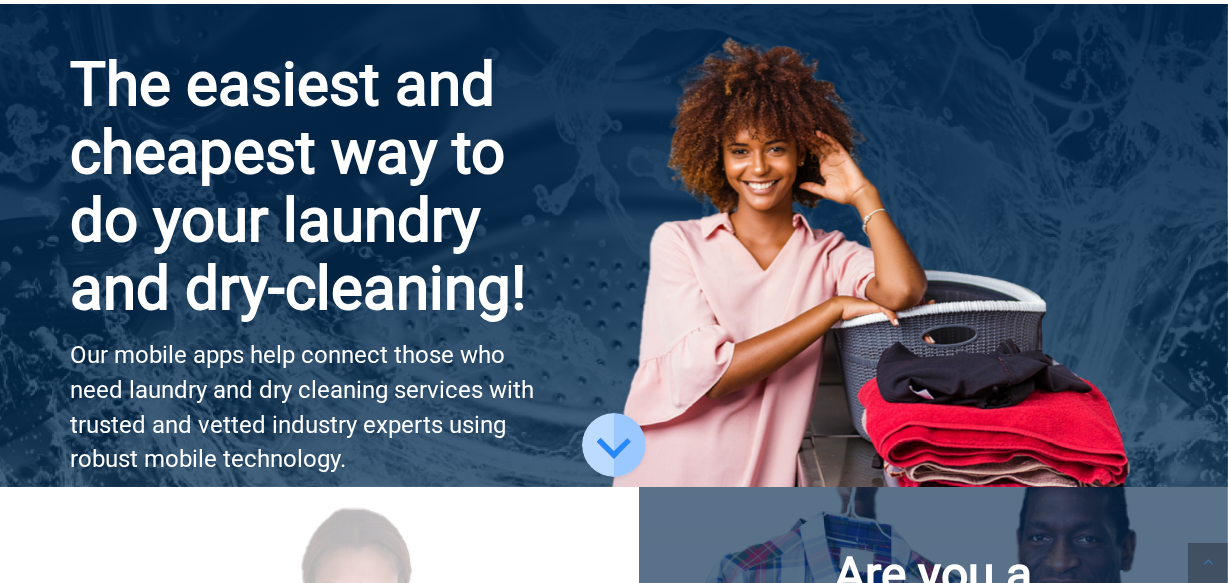 scroll, scrollTop: 0, scrollLeft: 0, axis: both 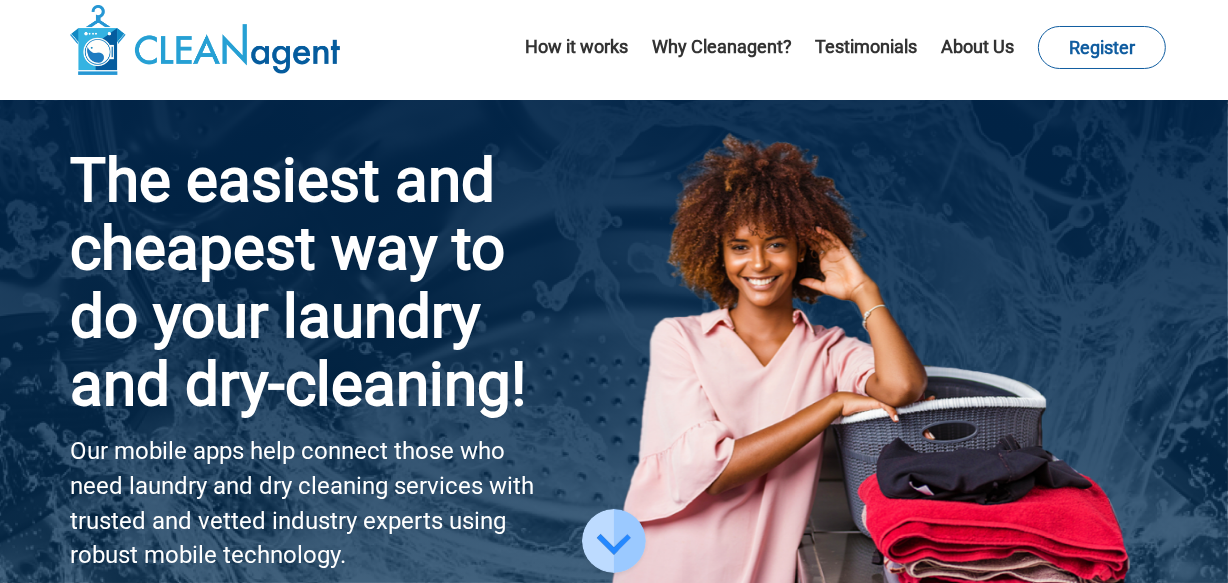 click at bounding box center (205, 40) 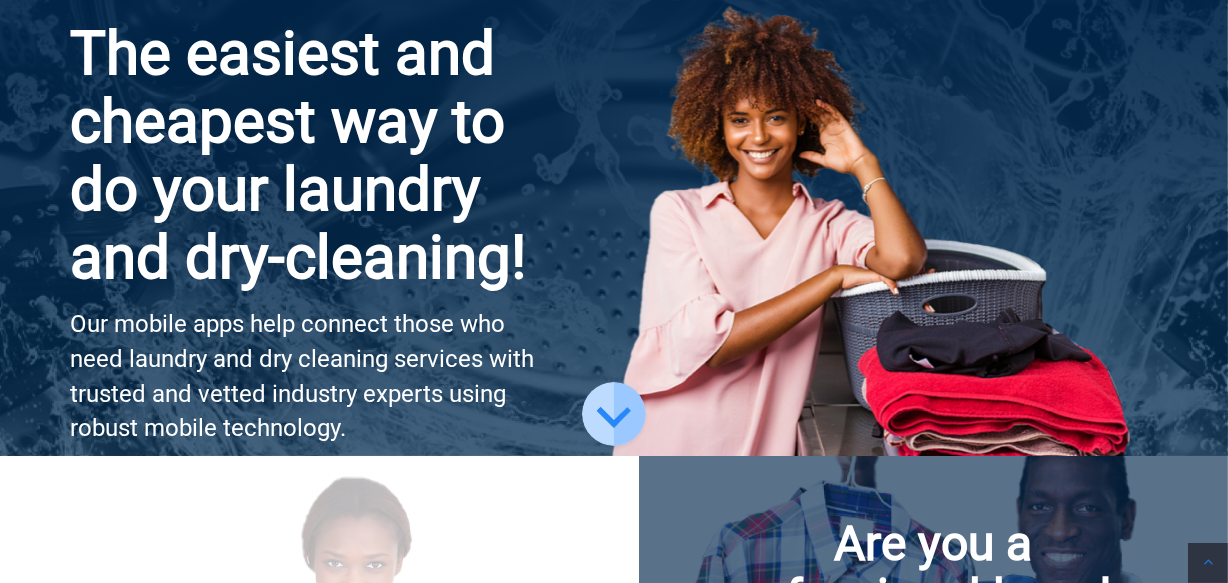 scroll, scrollTop: 63, scrollLeft: 0, axis: vertical 